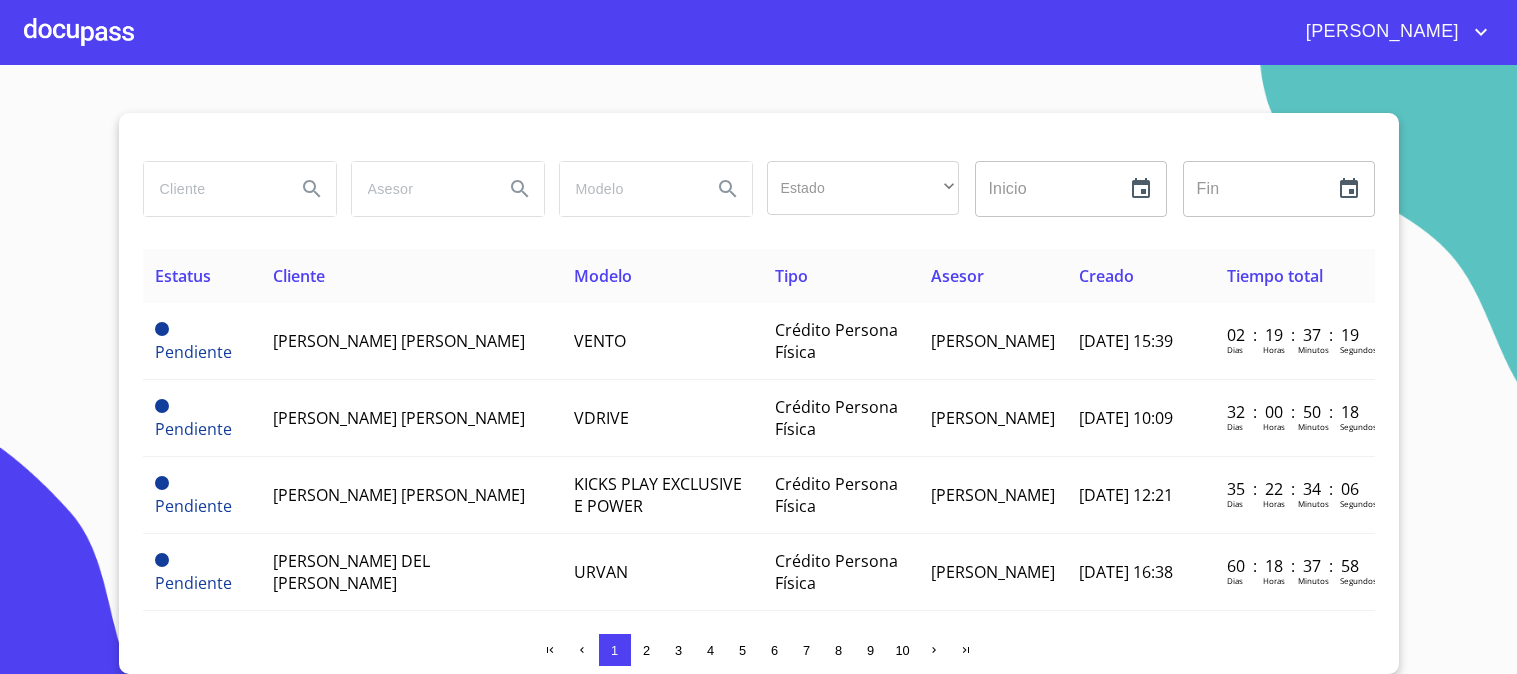 scroll, scrollTop: 0, scrollLeft: 0, axis: both 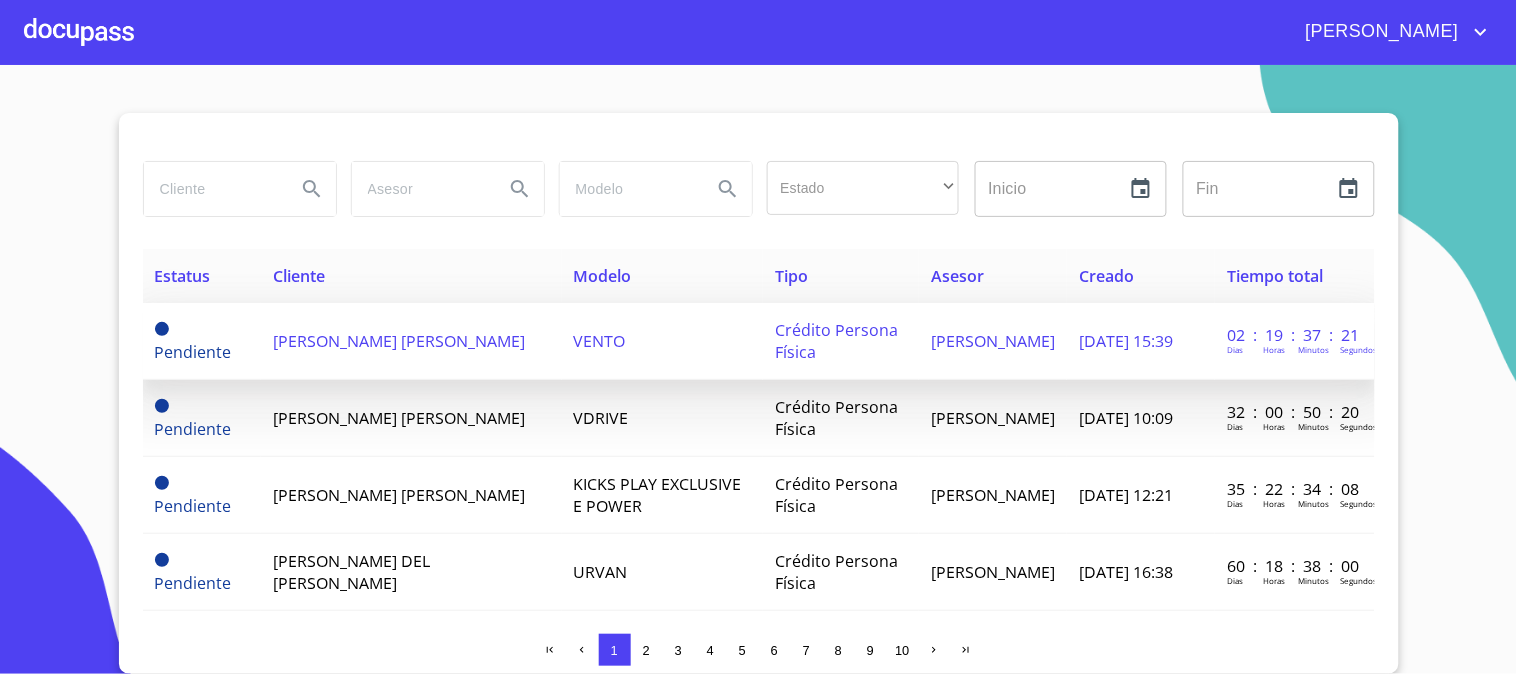 click on "[PERSON_NAME]  [PERSON_NAME]" at bounding box center (411, 341) 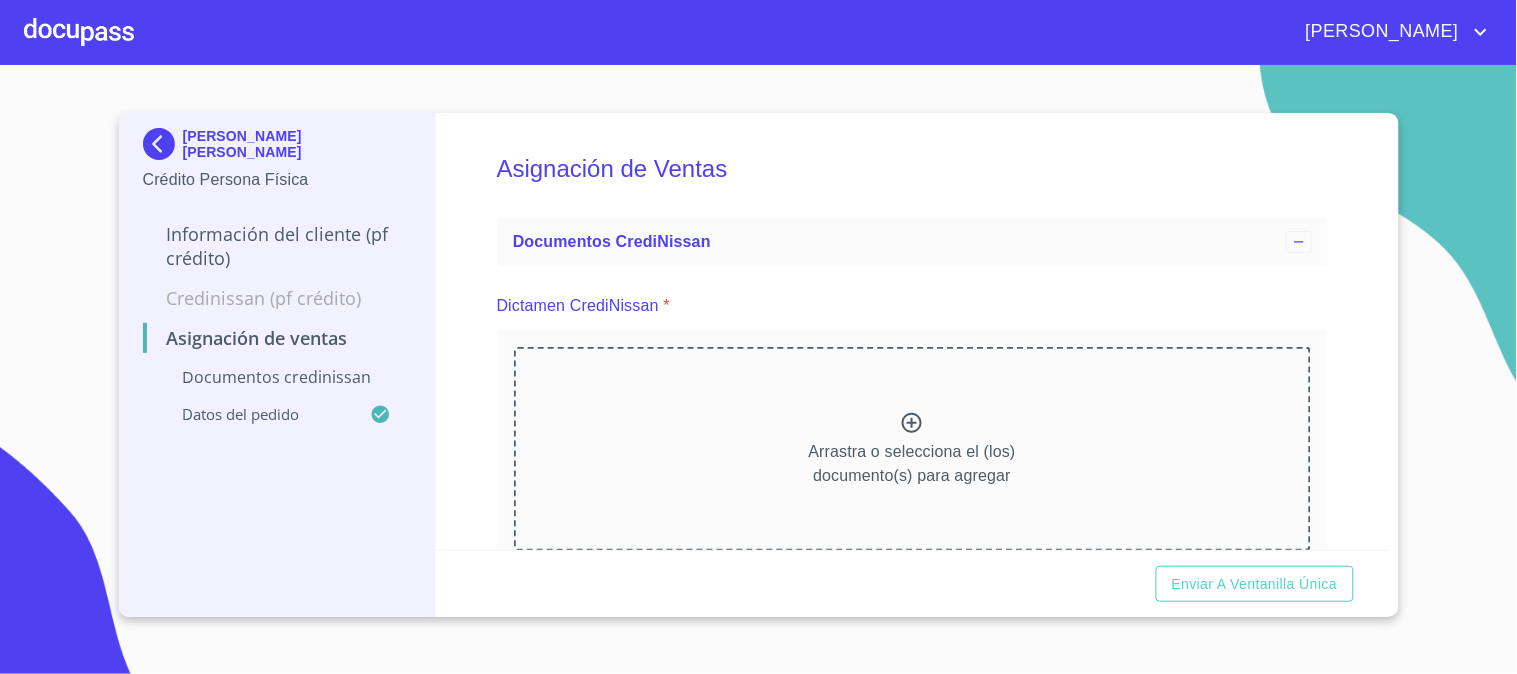 click at bounding box center [79, 32] 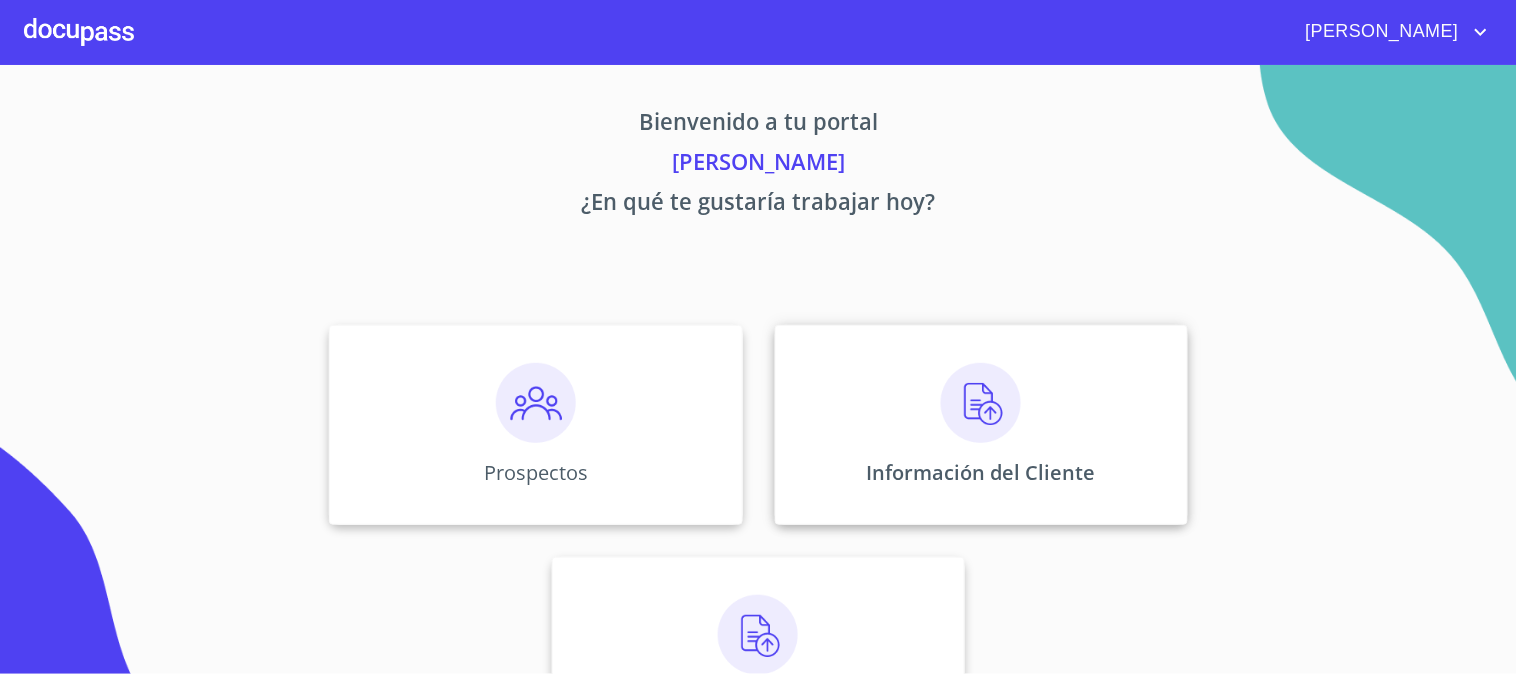 click on "Información del Cliente" at bounding box center (981, 425) 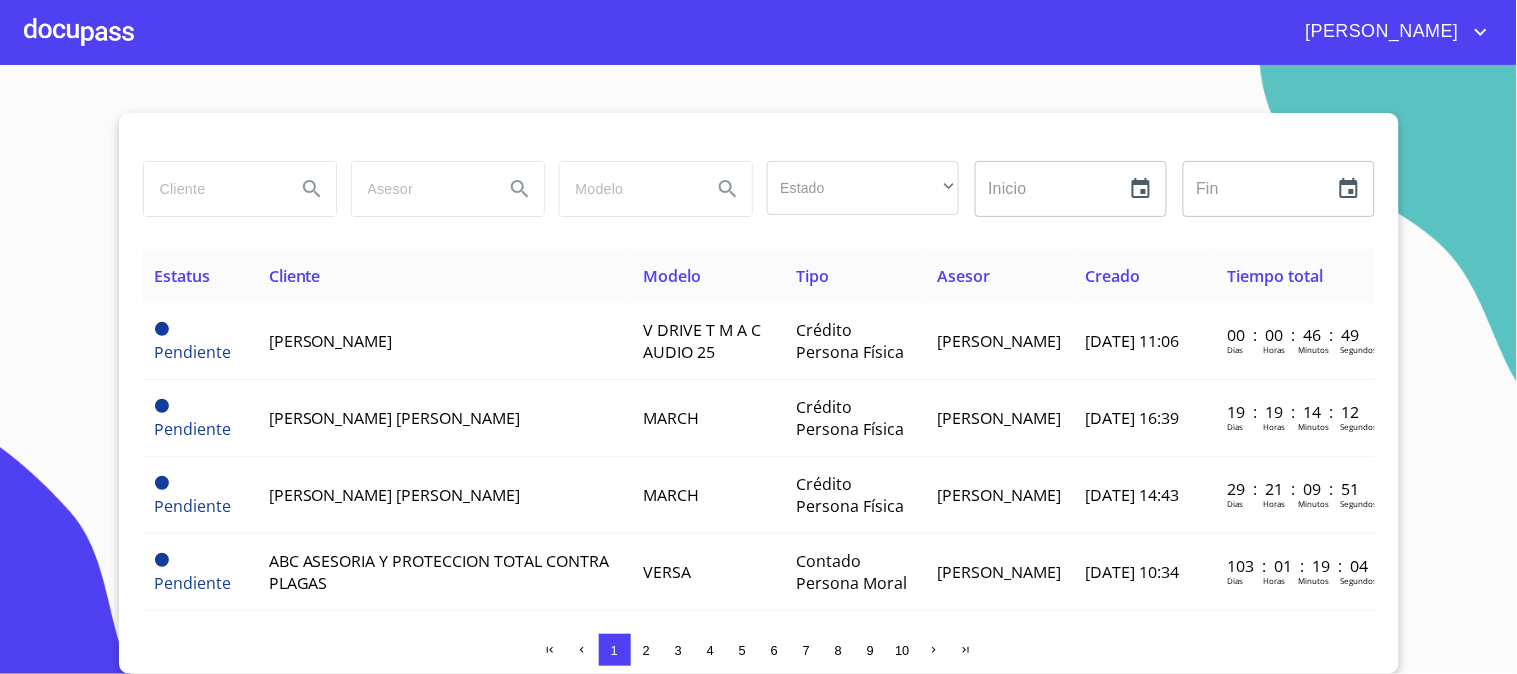 click on "3" at bounding box center (678, 650) 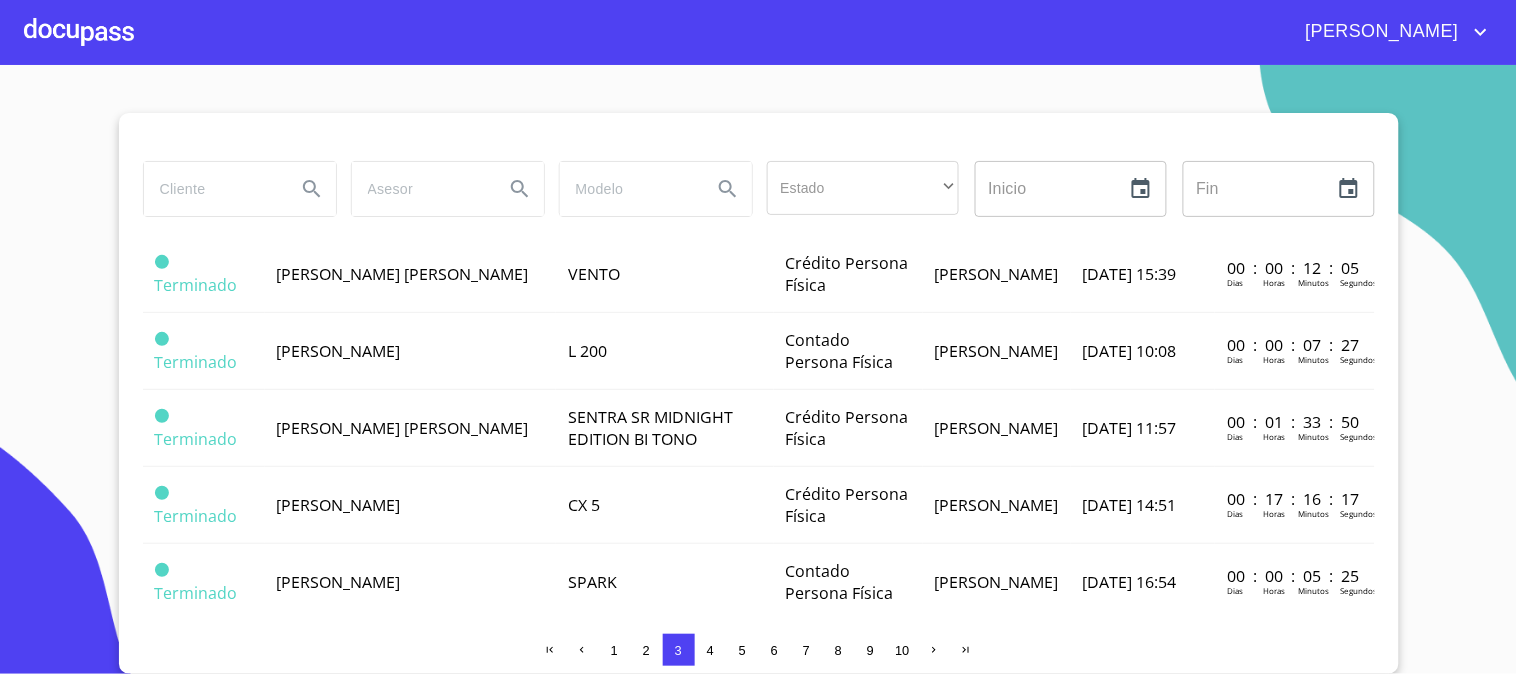 scroll, scrollTop: 888, scrollLeft: 0, axis: vertical 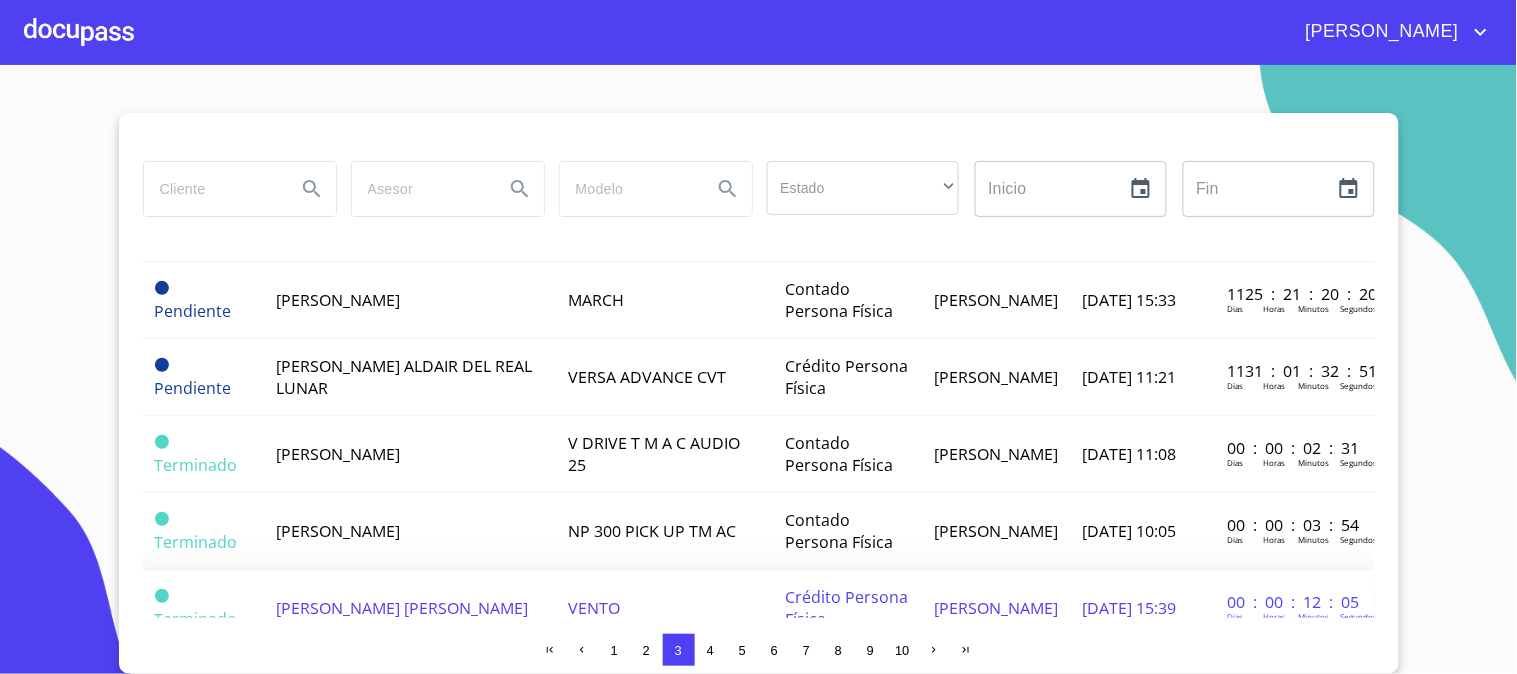 click on "[PERSON_NAME]  [PERSON_NAME]" at bounding box center (411, 608) 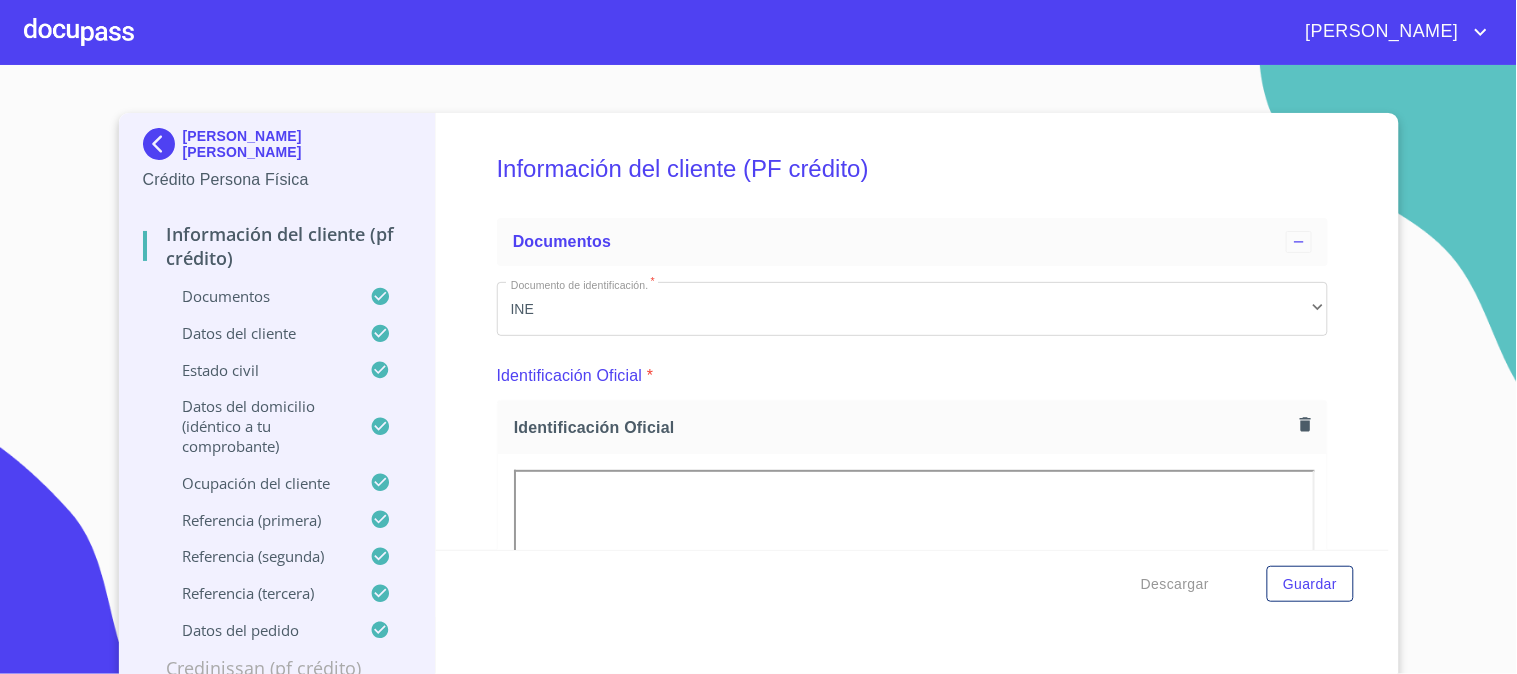 scroll, scrollTop: 222, scrollLeft: 0, axis: vertical 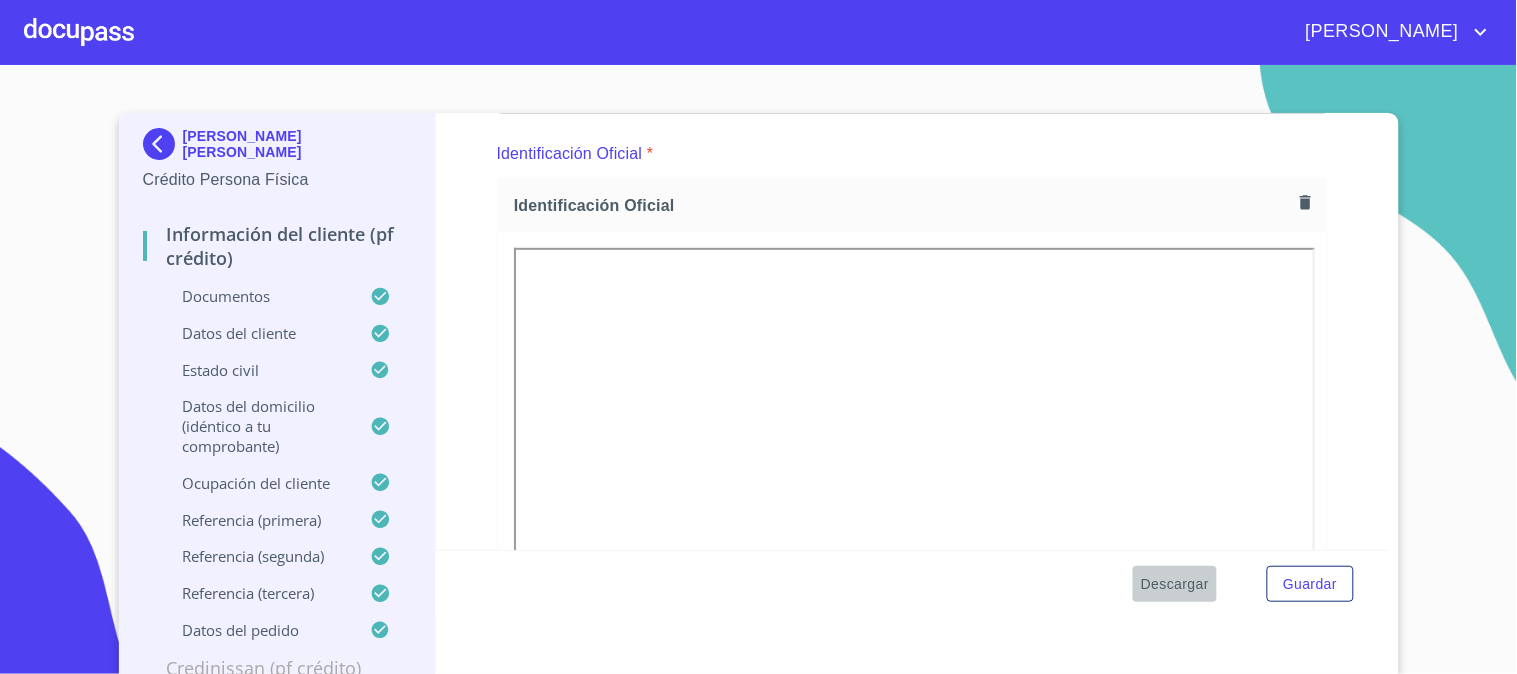 click on "Descargar" at bounding box center [1175, 584] 